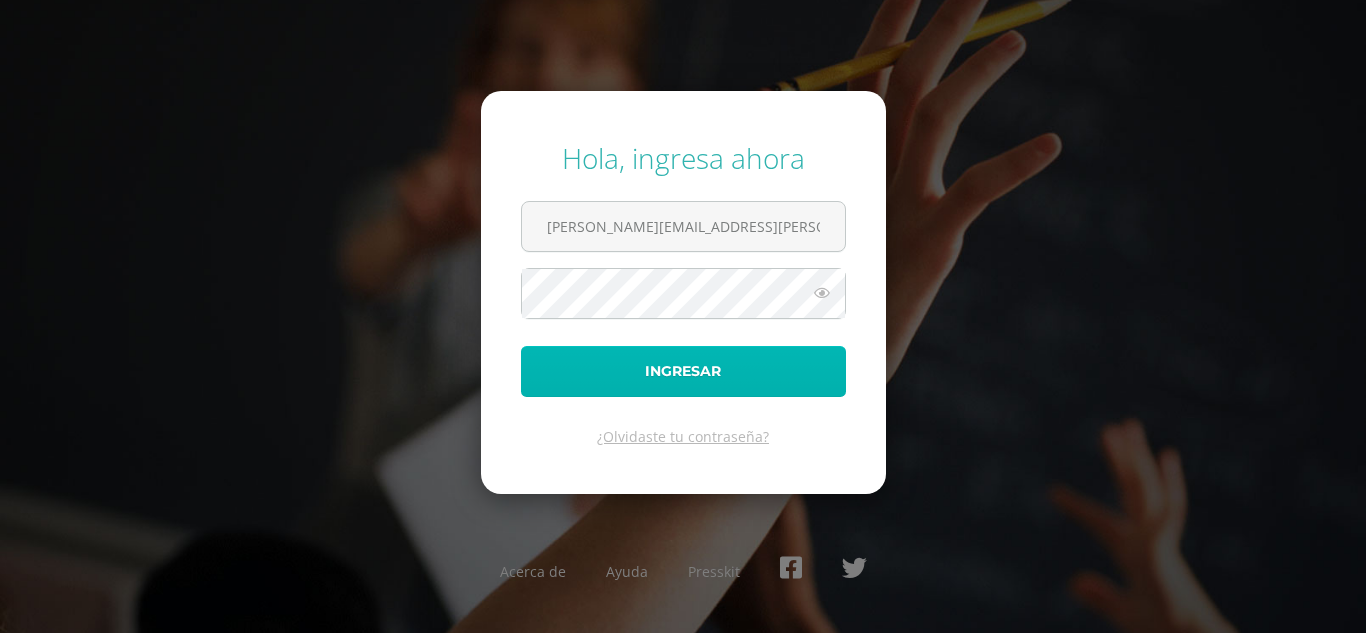 click on "Ingresar" at bounding box center [683, 371] 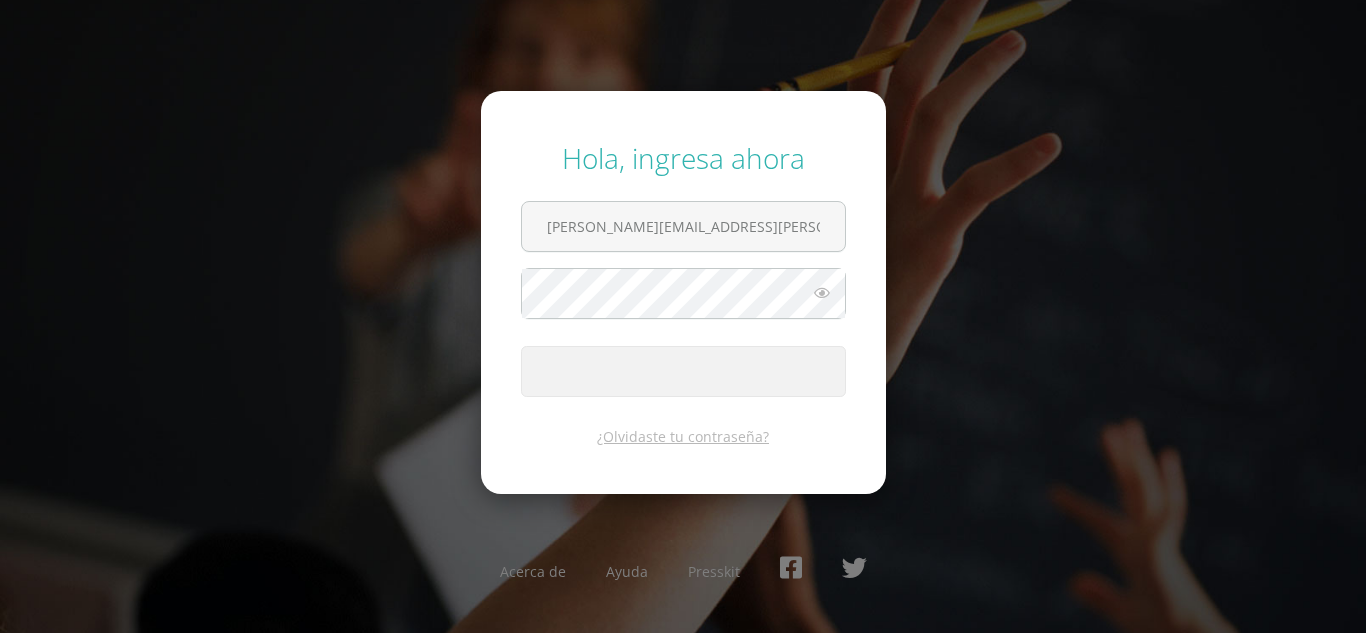 scroll, scrollTop: 0, scrollLeft: 0, axis: both 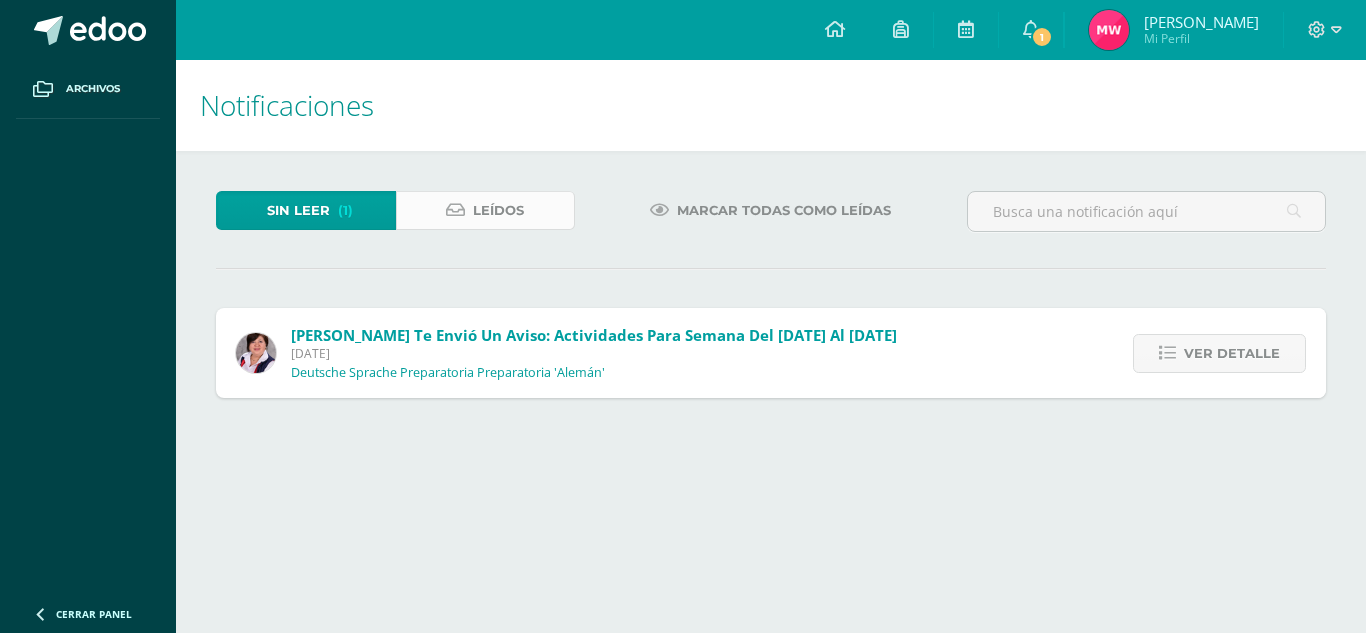 click at bounding box center (455, 210) 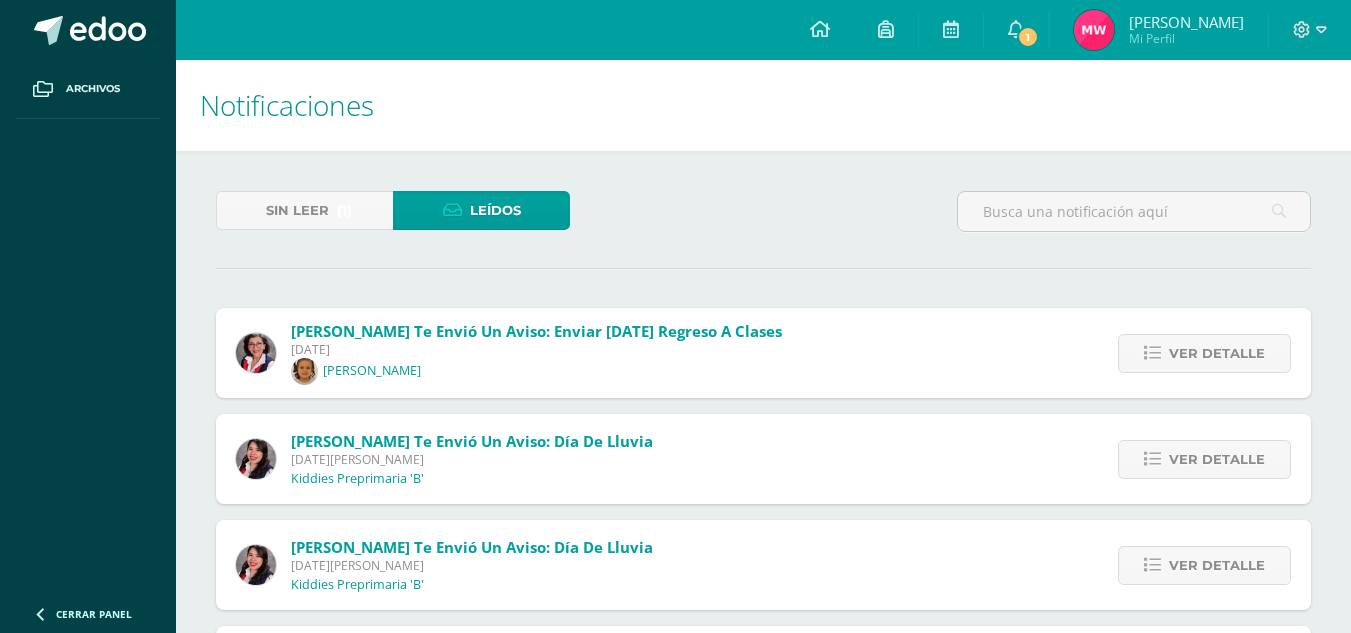 scroll, scrollTop: 0, scrollLeft: 0, axis: both 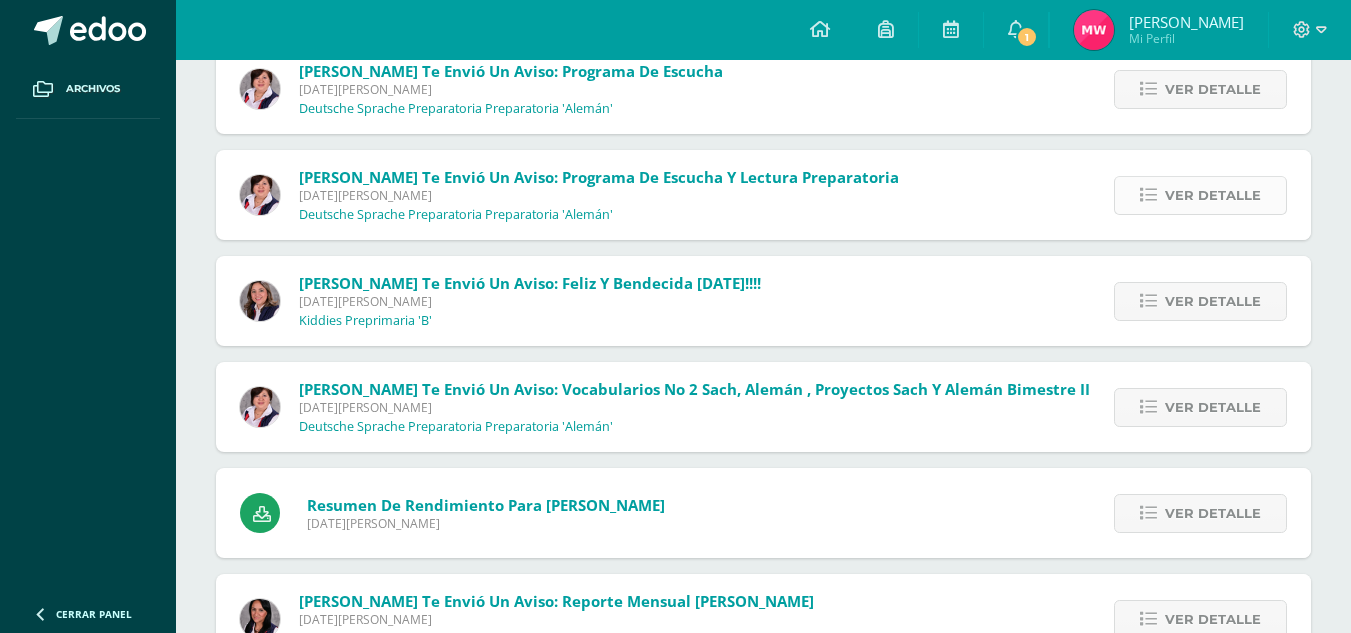 click at bounding box center (1148, 195) 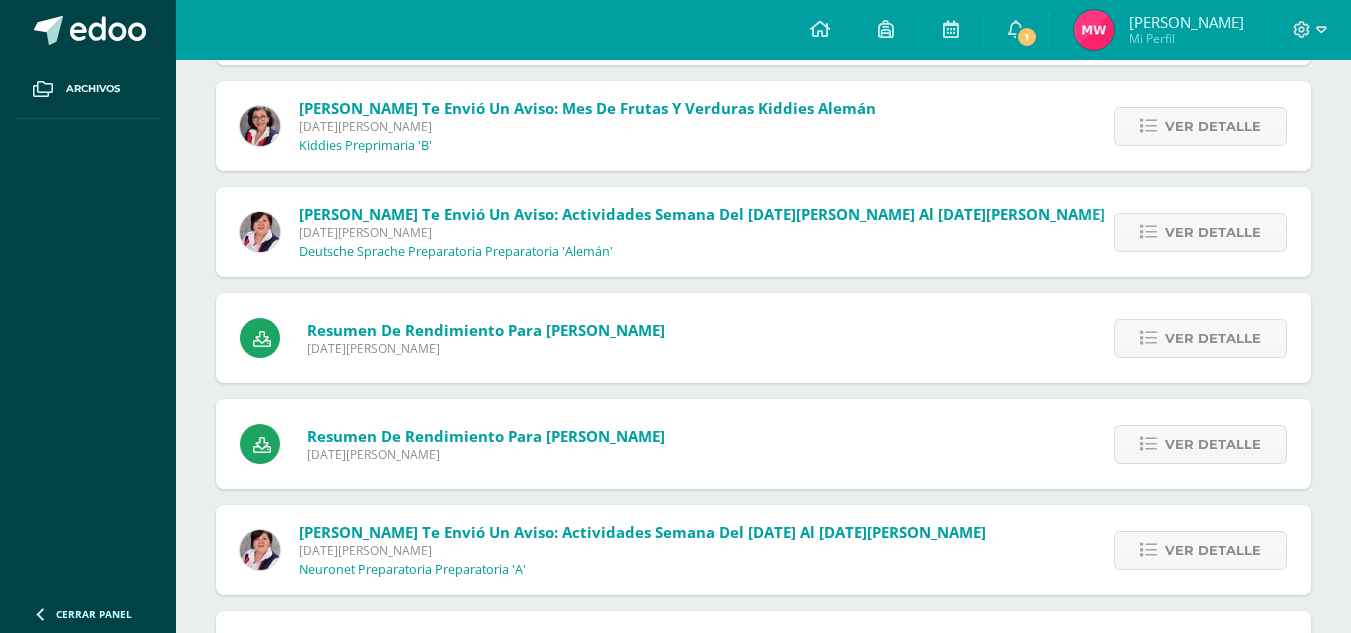 scroll, scrollTop: 3914, scrollLeft: 0, axis: vertical 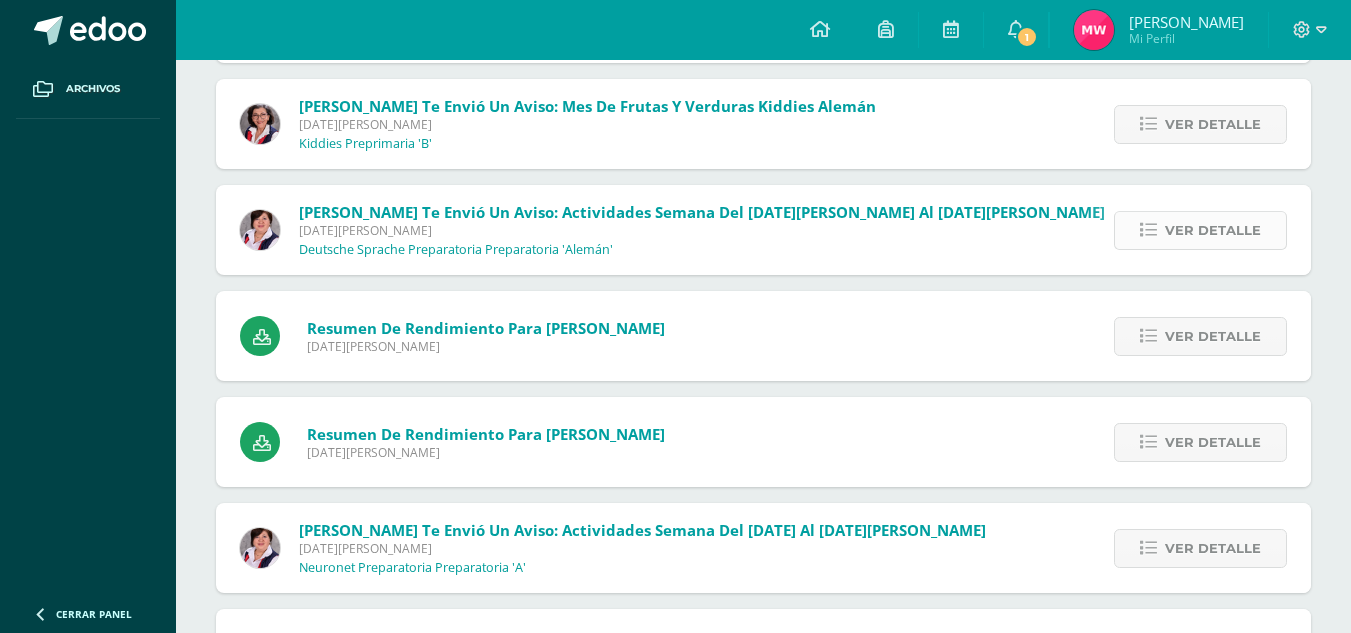 click on "Ver detalle" at bounding box center [1213, 230] 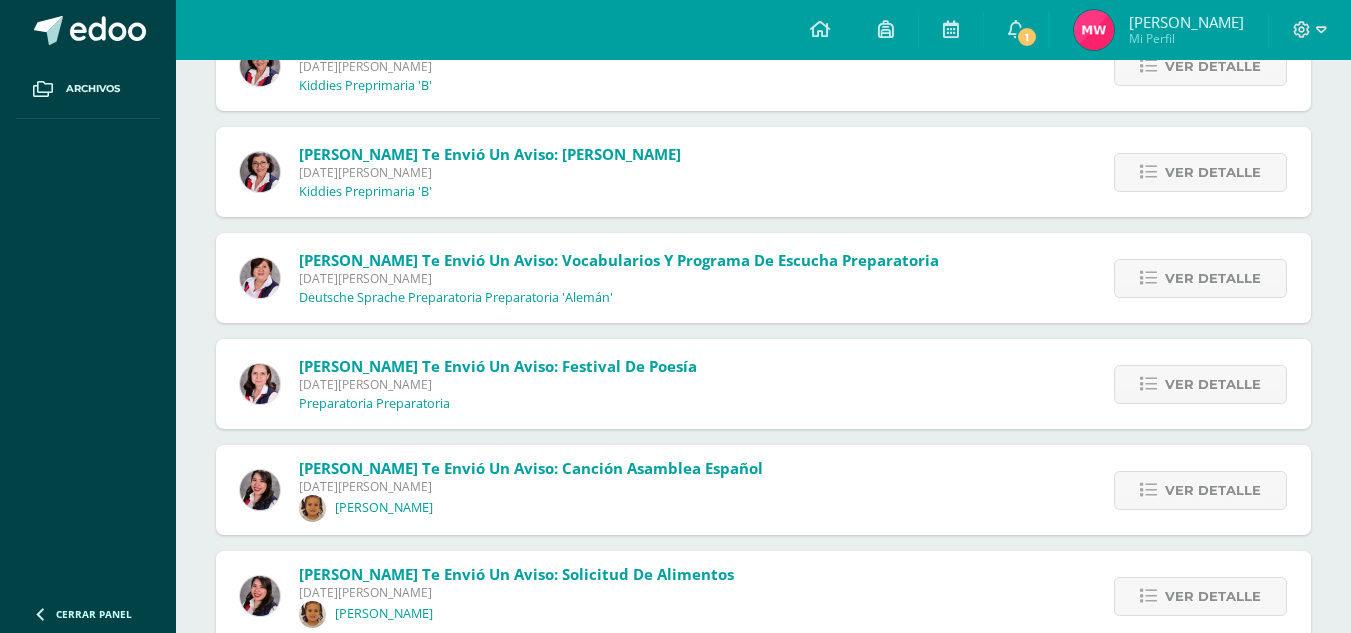 scroll, scrollTop: 4781, scrollLeft: 0, axis: vertical 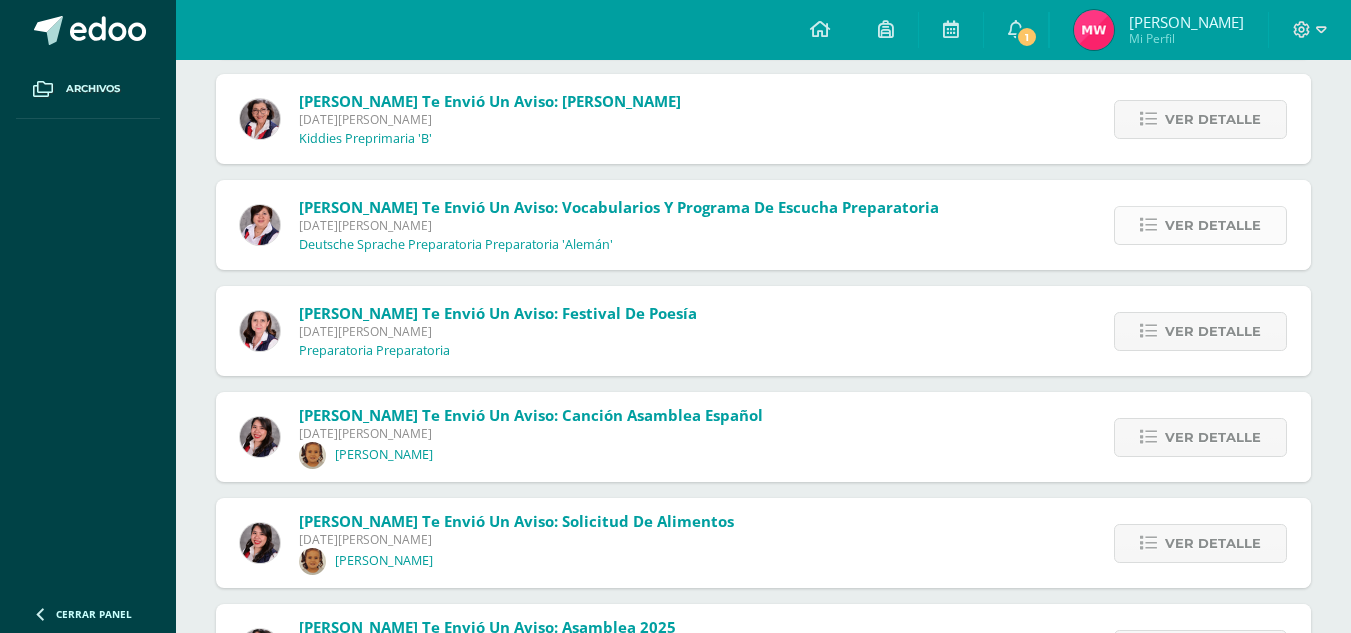 click on "Ver detalle" at bounding box center [1213, 225] 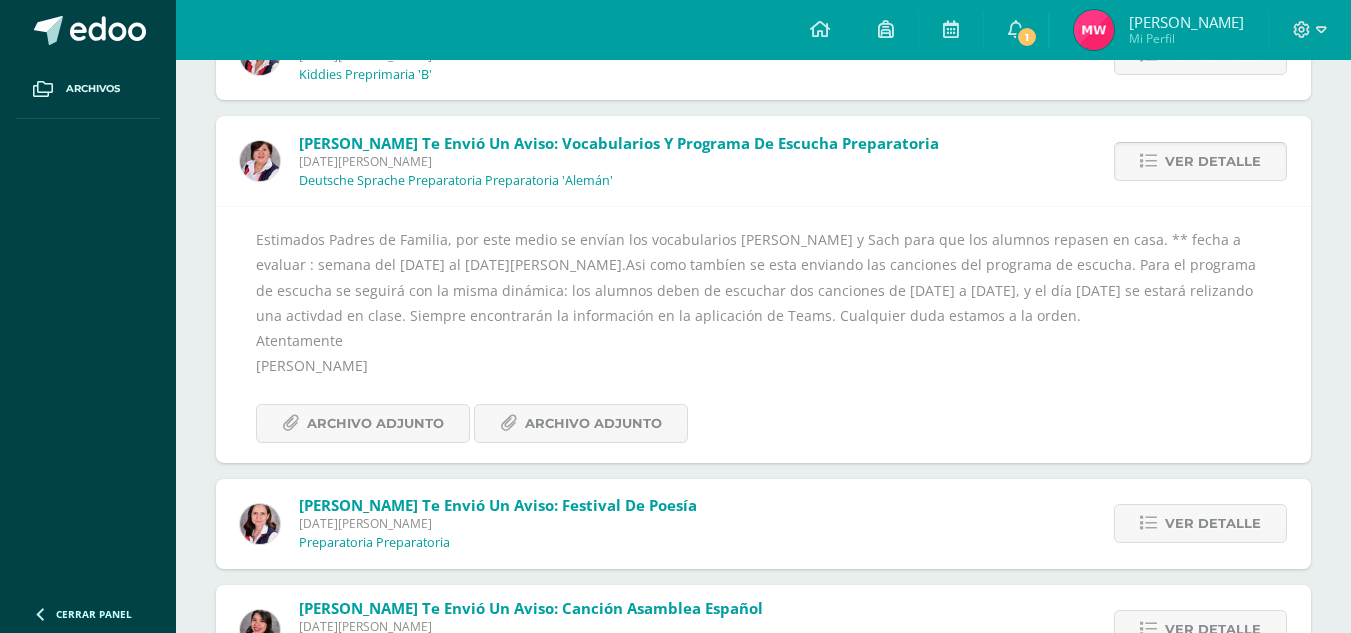scroll, scrollTop: 4499, scrollLeft: 0, axis: vertical 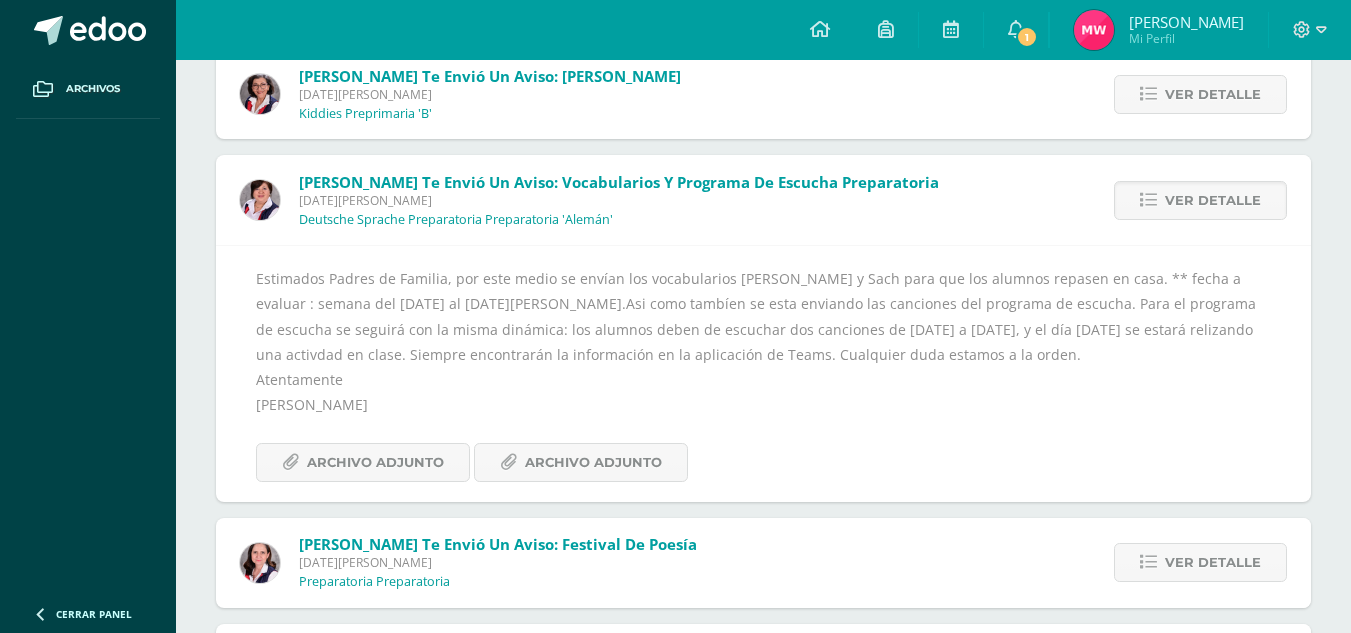 click on "Estimados Padres de Familia, por este medio se envían  los vocabularios de alemán y Sach para que los alumnos repasen en casa. ** fecha a evaluar : semana del 24 al 27 de marzo.Asi como tambíen se esta enviando las canciones del programa de escucha. Para el programa de escucha se seguirá con la misma dinámica: los alumnos deben de escuchar dos canciones de lunes a jueves, y el día viernes se estará relizando una activdad en clase. Siempre encontrarán la información en la aplicación de Teams. Cualquier duda estamos a la orden. Atentamente  Cecilia Toledo Ruiz
Archivo Adjunto
Archivo Adjunto" at bounding box center [763, 373] 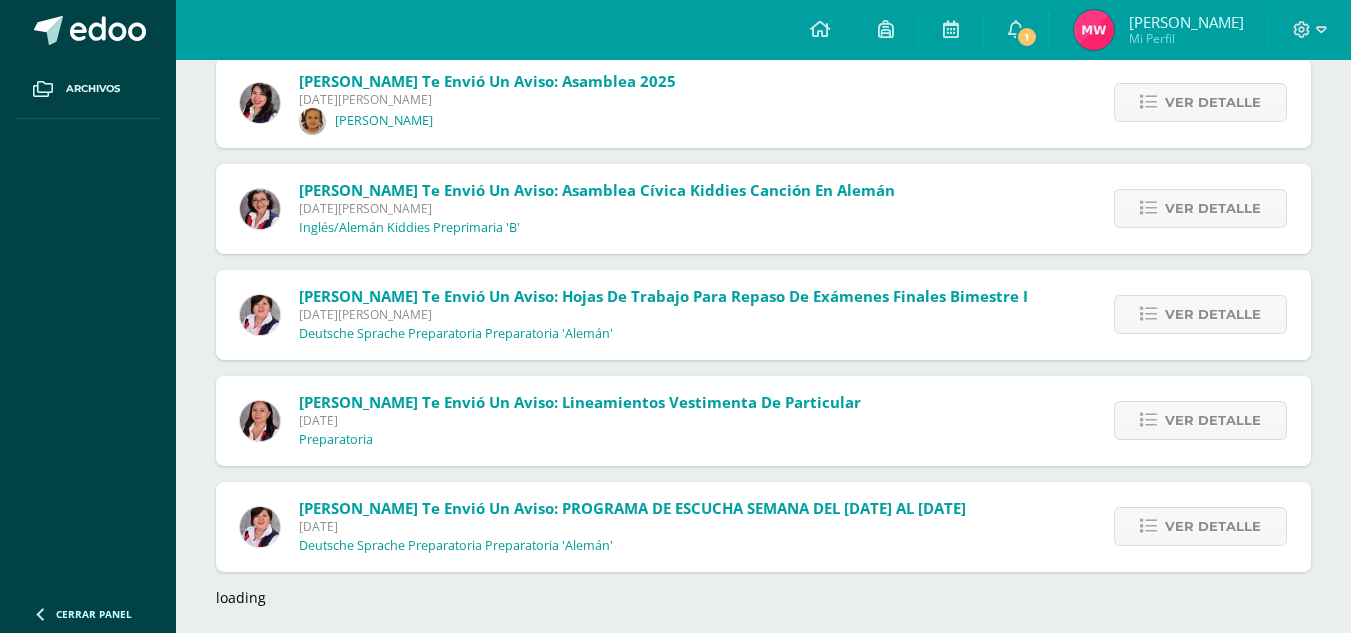 scroll, scrollTop: 5291, scrollLeft: 0, axis: vertical 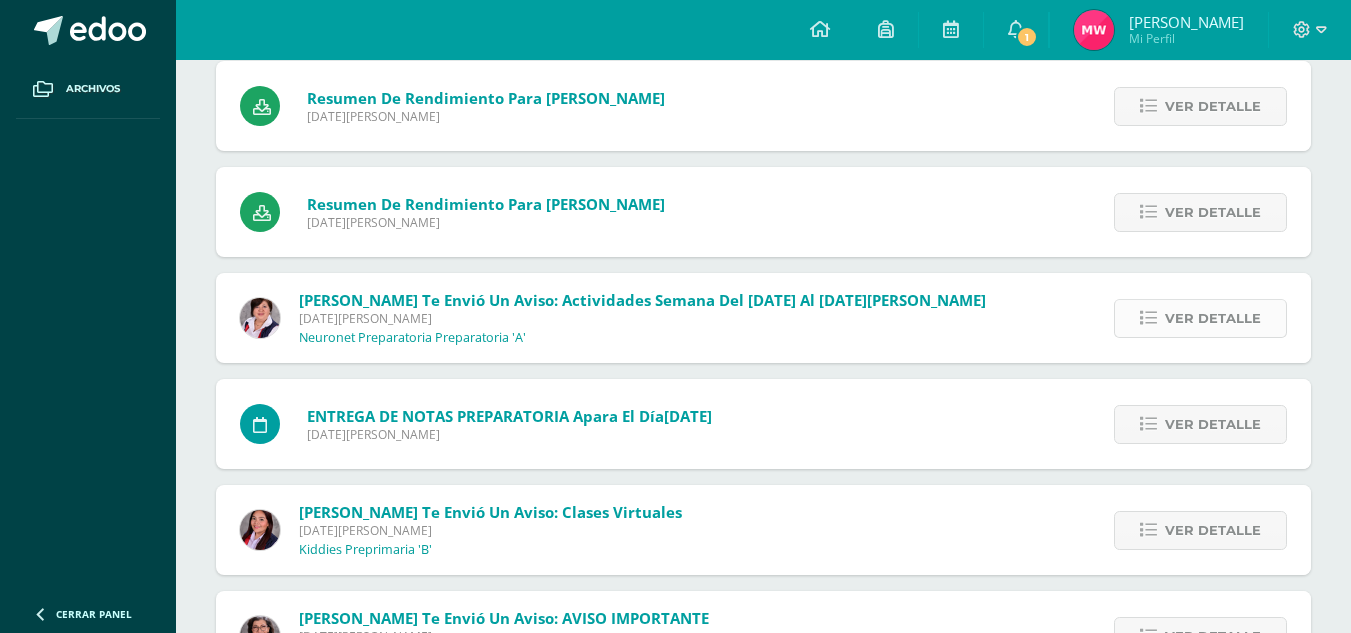 click on "Ver detalle" at bounding box center [1213, 318] 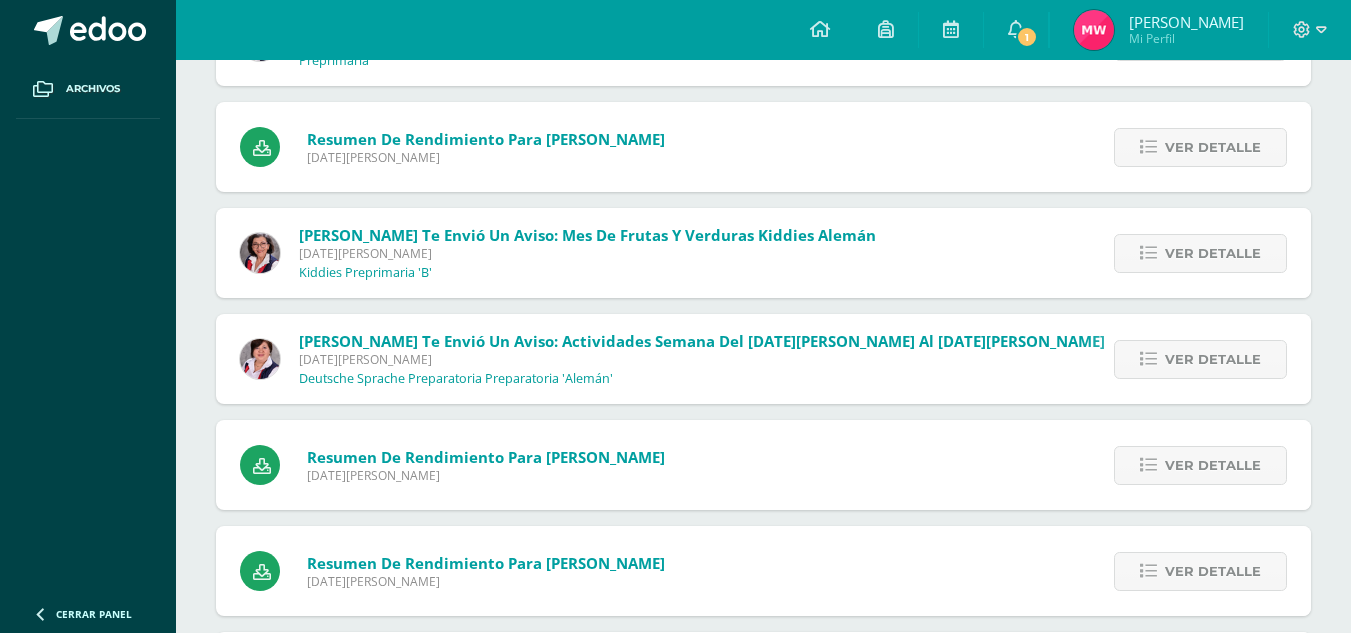 scroll, scrollTop: 3491, scrollLeft: 0, axis: vertical 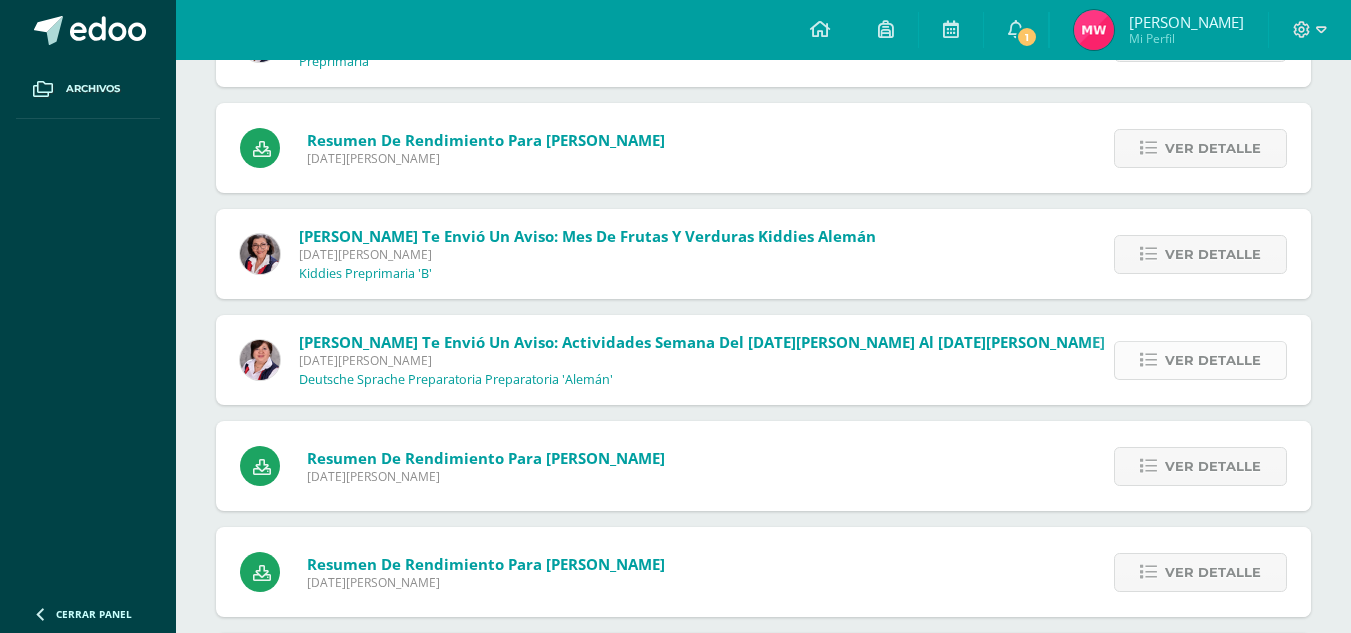 click on "Ver detalle" at bounding box center [1213, 360] 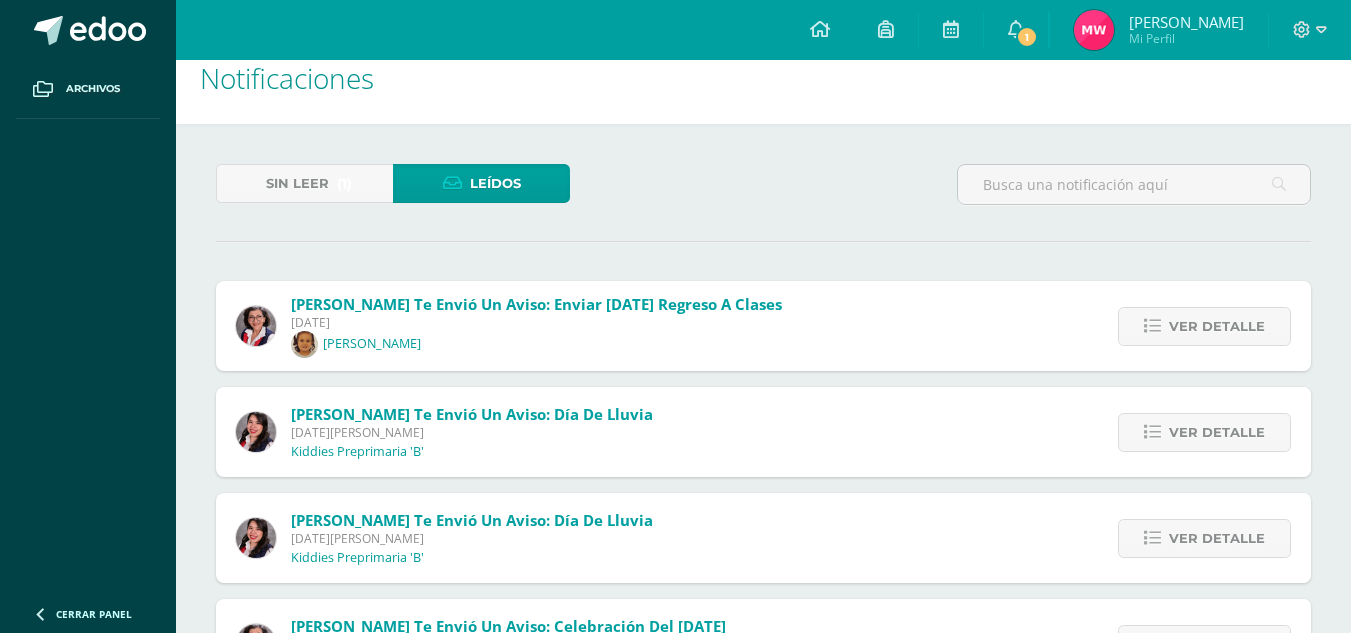 scroll, scrollTop: 0, scrollLeft: 0, axis: both 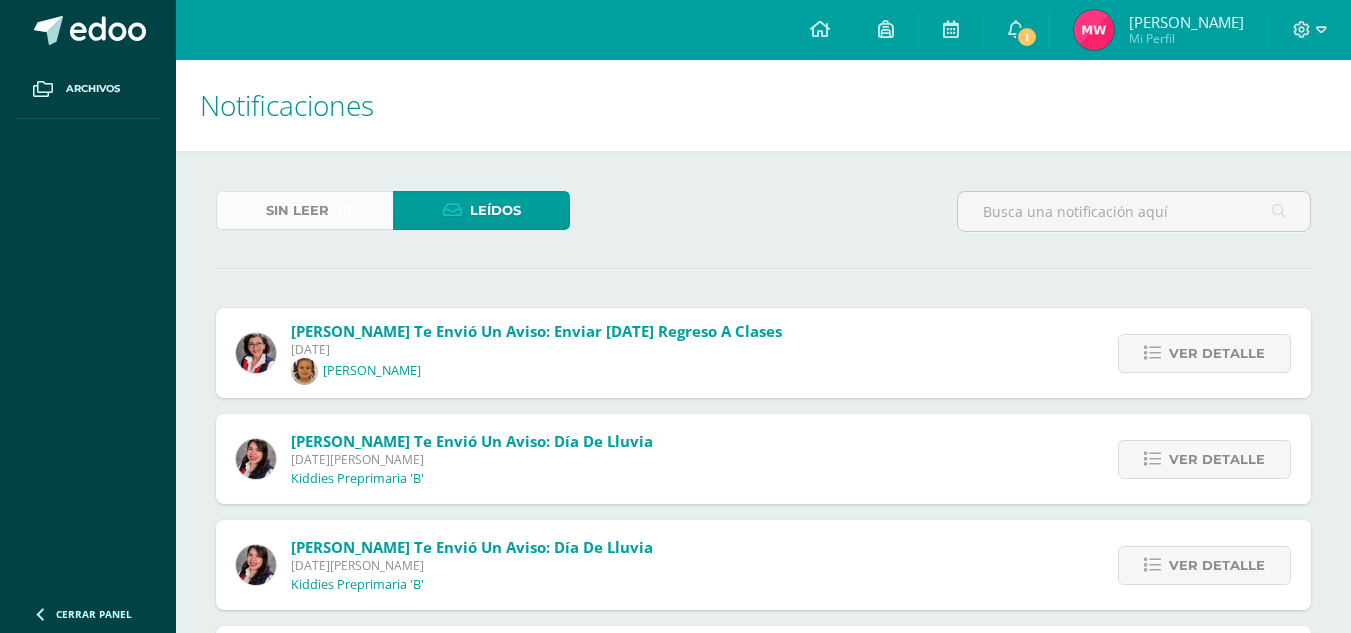 click on "Sin leer" at bounding box center [297, 210] 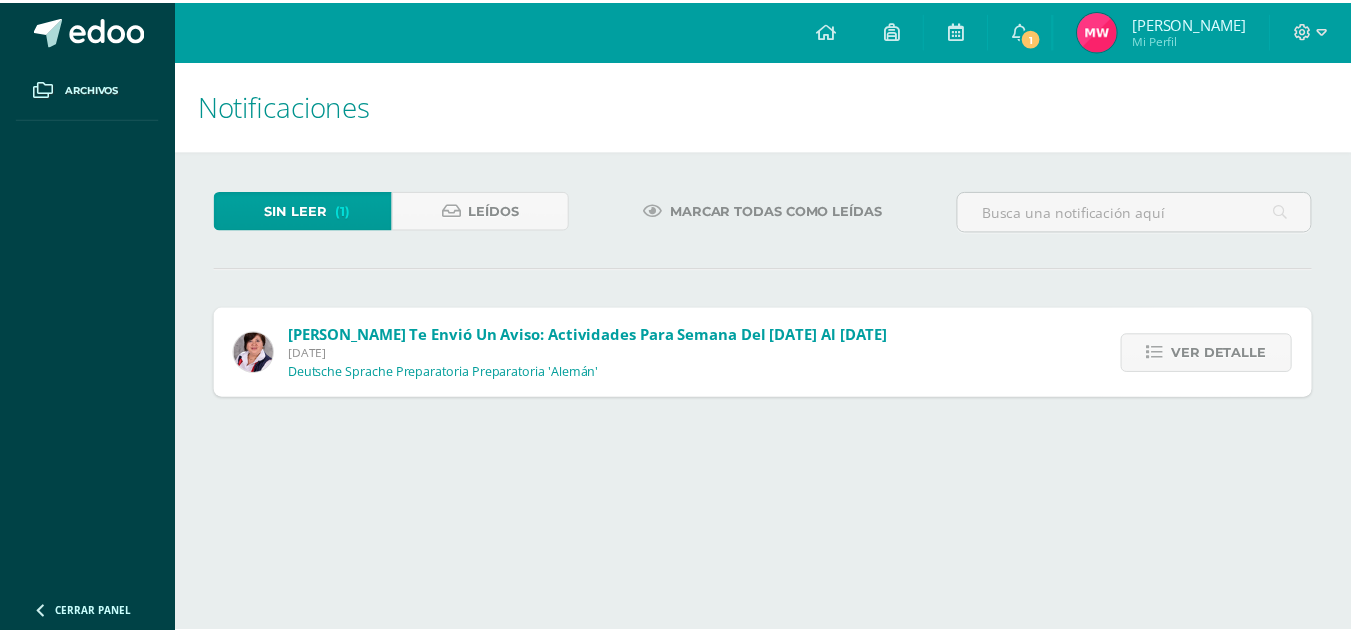scroll, scrollTop: 0, scrollLeft: 0, axis: both 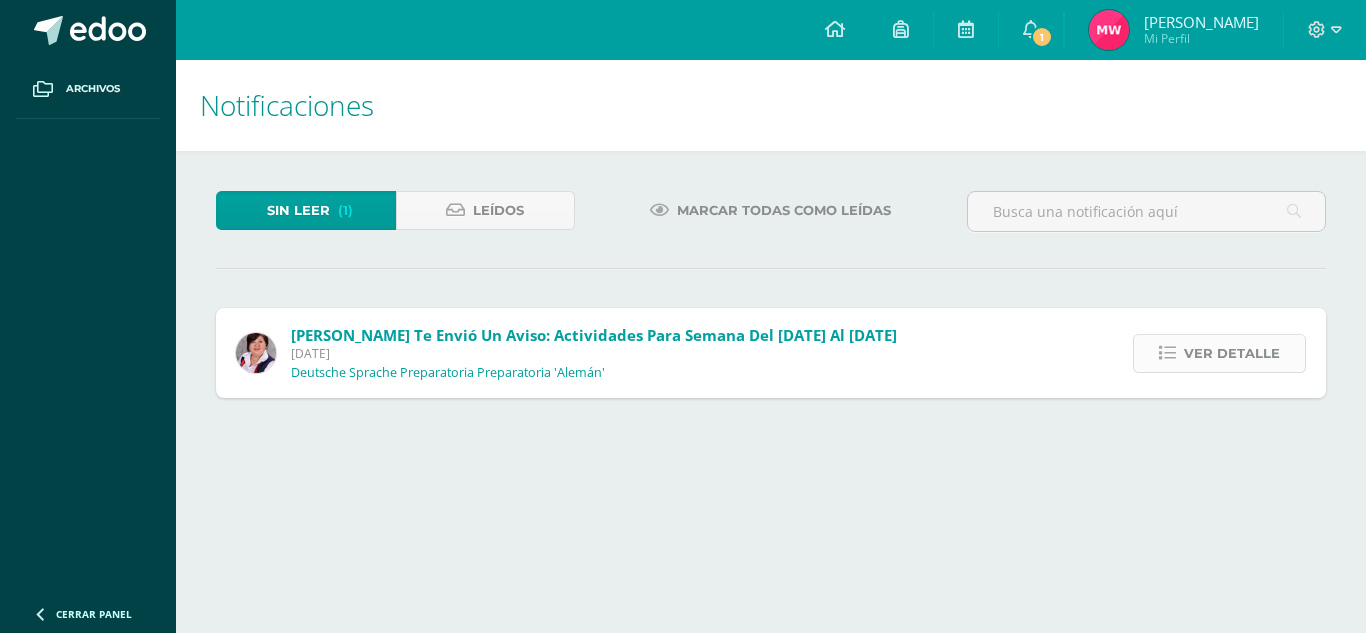 click on "Ver detalle" at bounding box center (1232, 353) 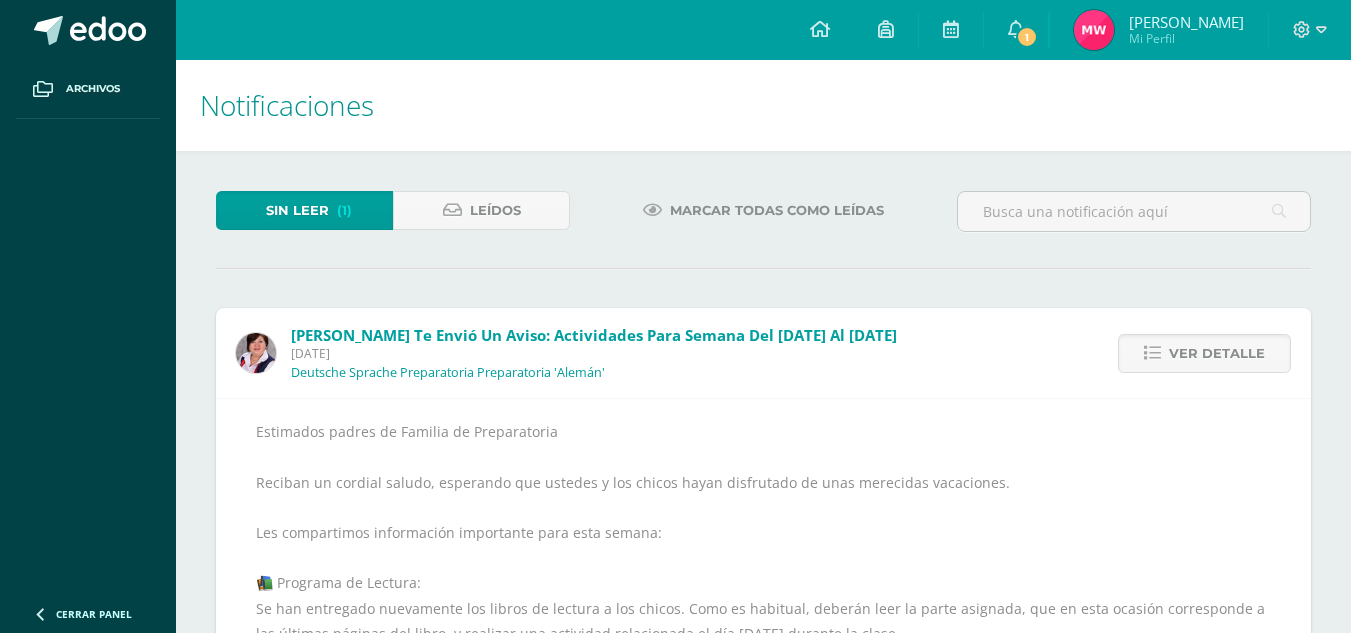 click on "Estimados padres de Familia de Preparatoria Reciban un cordial saludo, esperando que ustedes y los chicos hayan disfrutado de unas merecidas vacaciones. Les compartimos información importante para esta semana: 📚 Programa de Lectura:  Se han entregado nuevamente los libros de lectura a los chicos. Como es habitual, deberán leer la parte asignada, que en esta ocasión corresponde a las últimas páginas del libro, y realizar una actividad relacionada el día viernes 11 de julio durante la clase 🎧 Programa de Escucha: Ya están disponibles los audios correspondientes a esta semana. Los chicos deberán escucharlos en casa y realizar una actividad el viernes 11 de julio durante la clase. 🔗 Vocabulario – Quizlet: En la carpeta correspondiente de Teams, ya se encuentran los enlaces de Quizlet con el contenido que será evaluado en el próximo test de vocabulario, tanto de Sachunterricht como de Alemán. Fechas de los tests: Alemán: lunes 21 de julio Sachunterricht: martes 22 de julio  ." at bounding box center (763, 998) 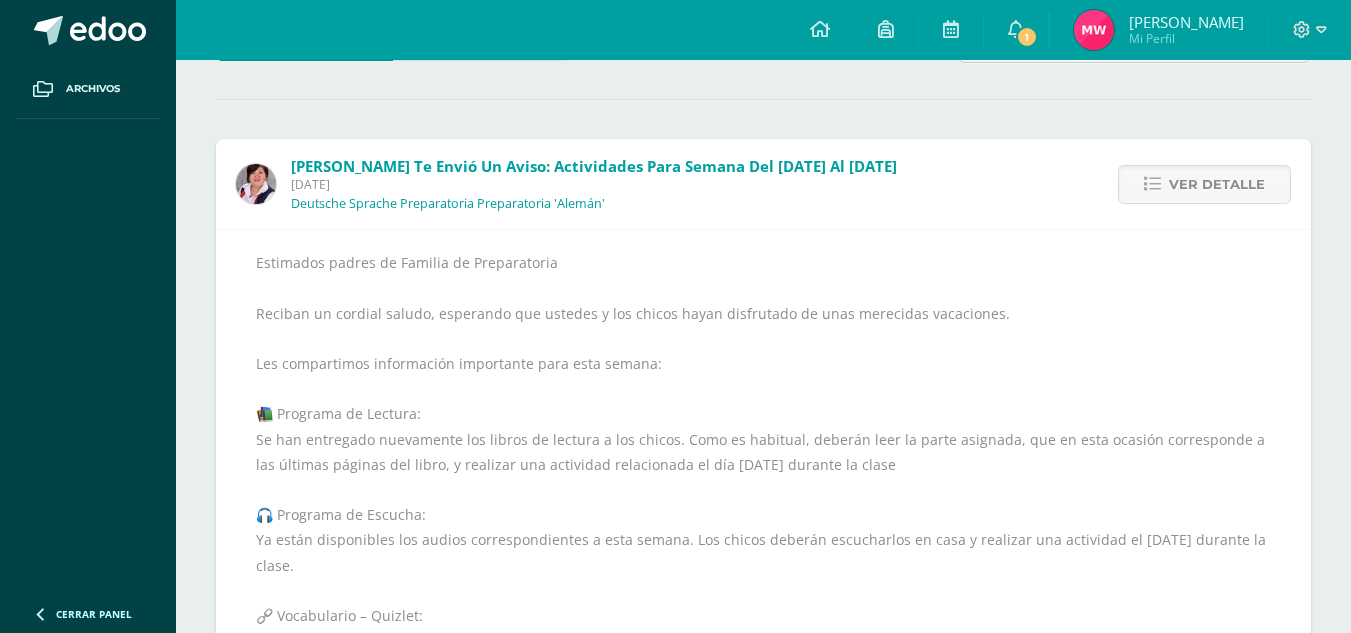 scroll, scrollTop: 166, scrollLeft: 0, axis: vertical 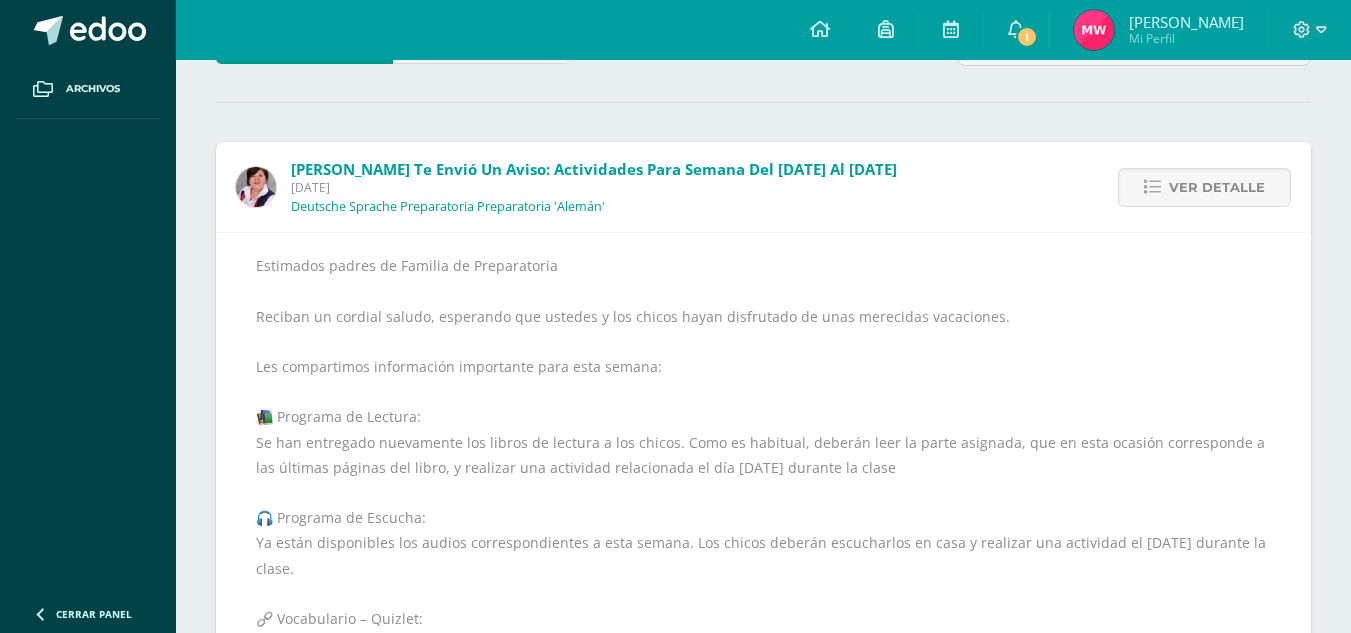 click on "Estimados padres de Familia de Preparatoria Reciban un cordial saludo, esperando que ustedes y los chicos hayan disfrutado de unas merecidas vacaciones. Les compartimos información importante para esta semana: 📚 Programa de Lectura:  Se han entregado nuevamente los libros de lectura a los chicos. Como es habitual, deberán leer la parte asignada, que en esta ocasión corresponde a las últimas páginas del libro, y realizar una actividad relacionada el día viernes 11 de julio durante la clase 🎧 Programa de Escucha: Ya están disponibles los audios correspondientes a esta semana. Los chicos deberán escucharlos en casa y realizar una actividad el viernes 11 de julio durante la clase. 🔗 Vocabulario – Quizlet: En la carpeta correspondiente de Teams, ya se encuentran los enlaces de Quizlet con el contenido que será evaluado en el próximo test de vocabulario, tanto de Sachunterricht como de Alemán. Fechas de los tests: Alemán: lunes 21 de julio Sachunterricht: martes 22 de julio  ." at bounding box center (763, 832) 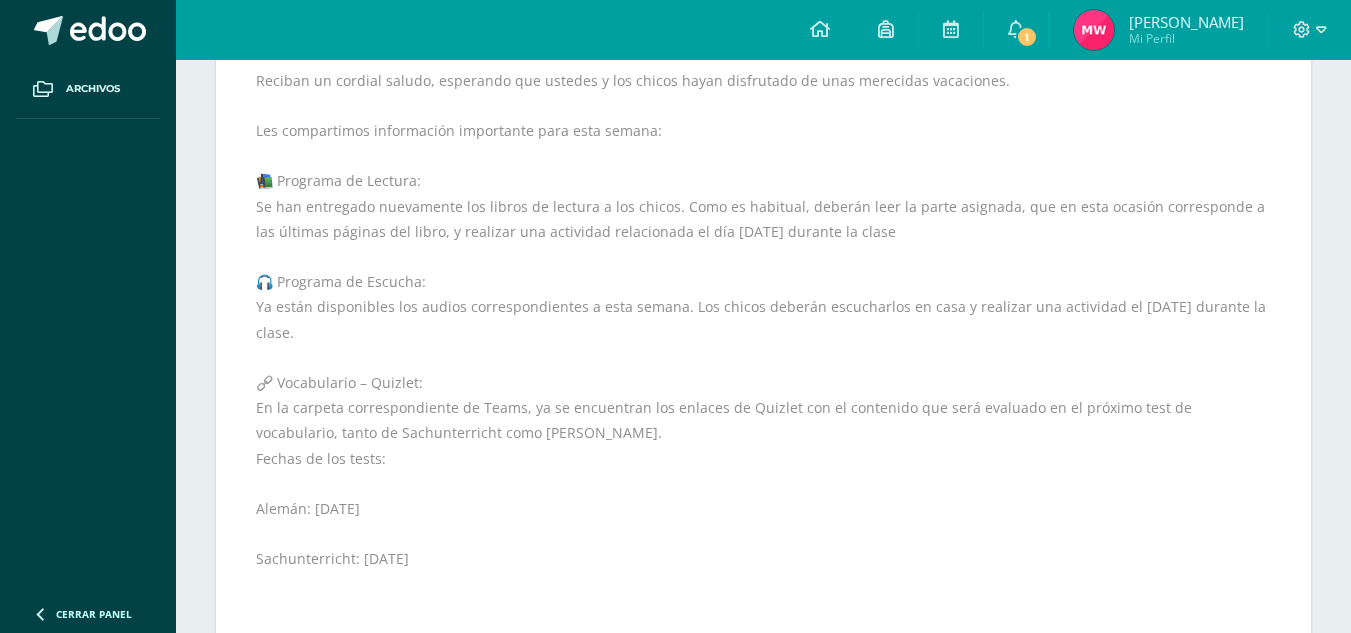 scroll, scrollTop: 406, scrollLeft: 0, axis: vertical 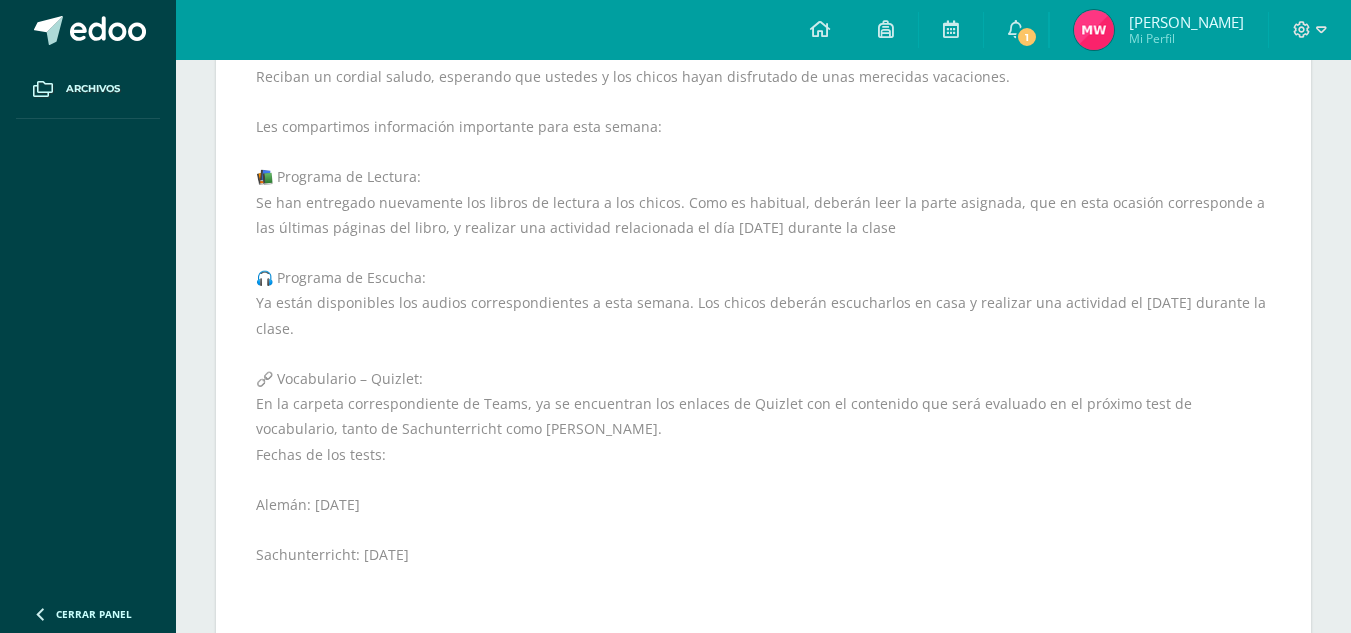 click on "Estimados padres de Familia de Preparatoria Reciban un cordial saludo, esperando que ustedes y los chicos hayan disfrutado de unas merecidas vacaciones. Les compartimos información importante para esta semana: 📚 Programa de Lectura:  Se han entregado nuevamente los libros de lectura a los chicos. Como es habitual, deberán leer la parte asignada, que en esta ocasión corresponde a las últimas páginas del libro, y realizar una actividad relacionada el día viernes 11 de julio durante la clase 🎧 Programa de Escucha: Ya están disponibles los audios correspondientes a esta semana. Los chicos deberán escucharlos en casa y realizar una actividad el viernes 11 de julio durante la clase. 🔗 Vocabulario – Quizlet: En la carpeta correspondiente de Teams, ya se encuentran los enlaces de Quizlet con el contenido que será evaluado en el próximo test de vocabulario, tanto de Sachunterricht como de Alemán. Fechas de los tests: Alemán: lunes 21 de julio Sachunterricht: martes 22 de julio  ." at bounding box center (763, 592) 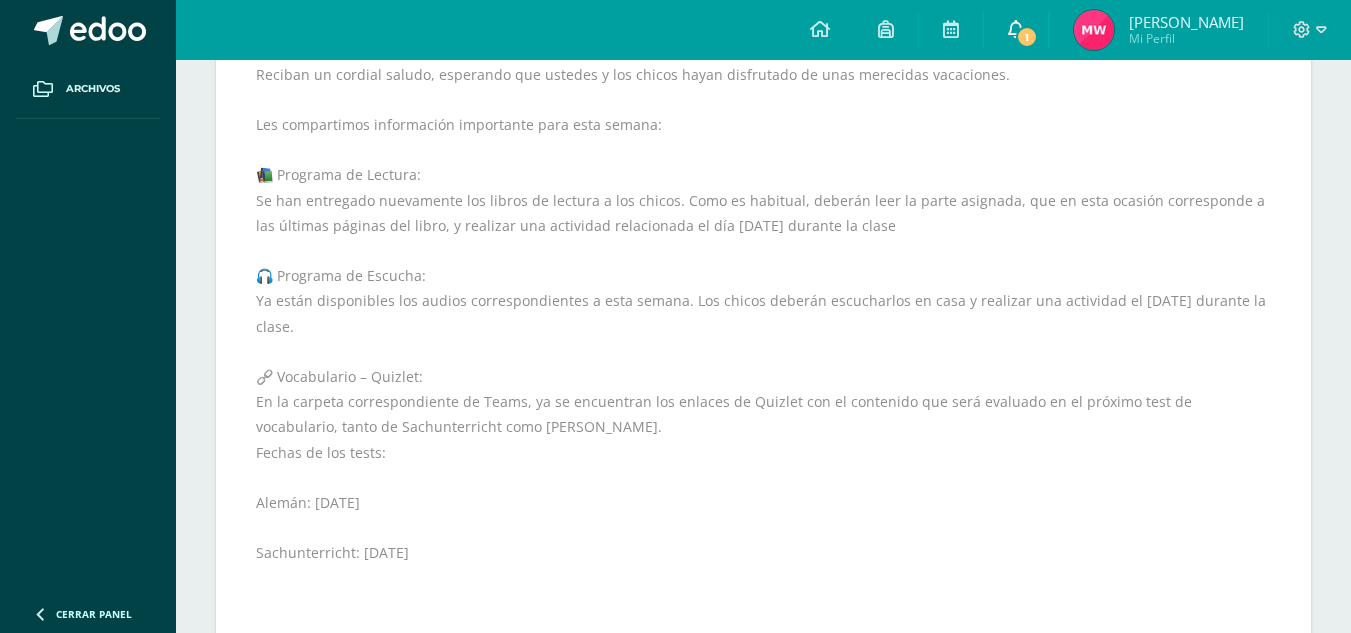 scroll, scrollTop: 406, scrollLeft: 0, axis: vertical 